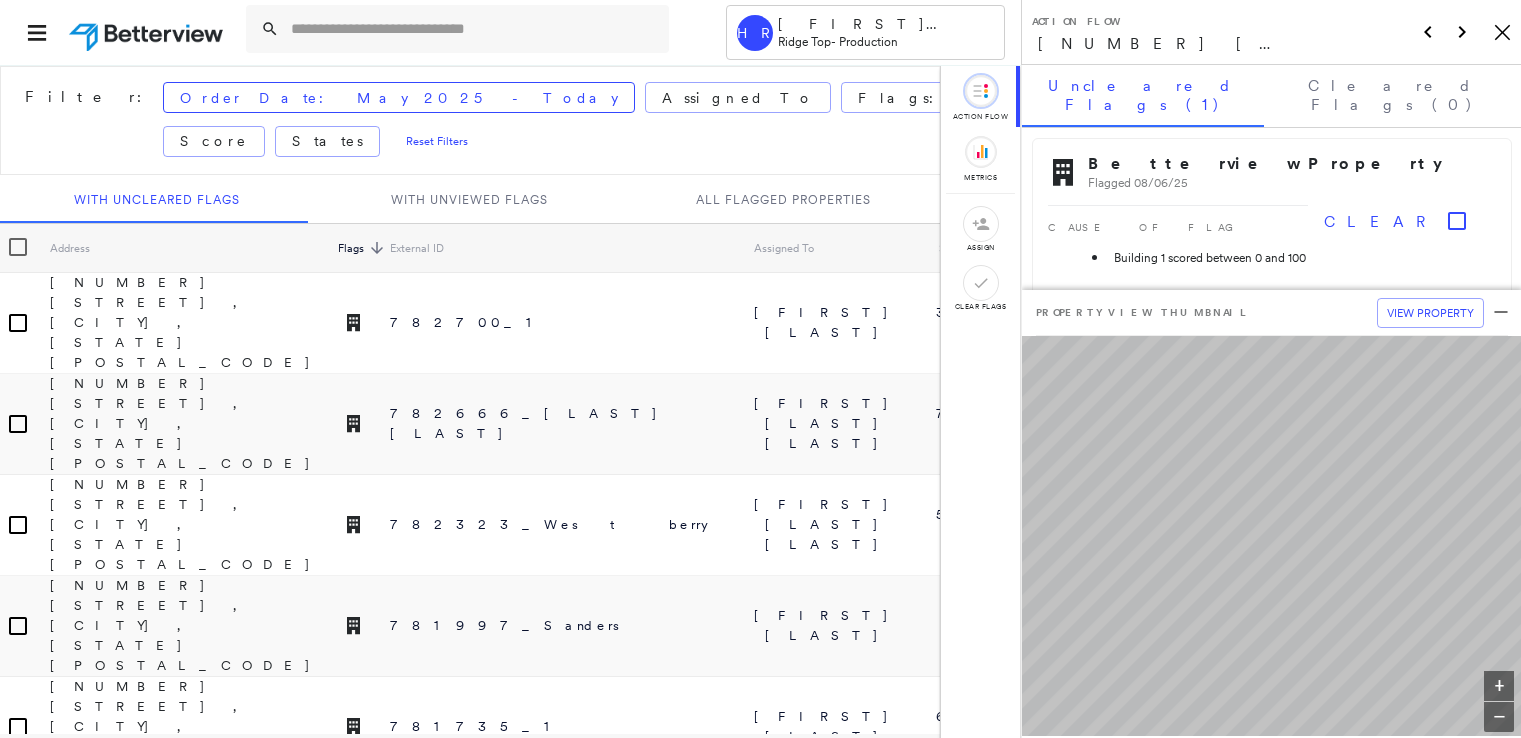 scroll, scrollTop: 3, scrollLeft: 0, axis: vertical 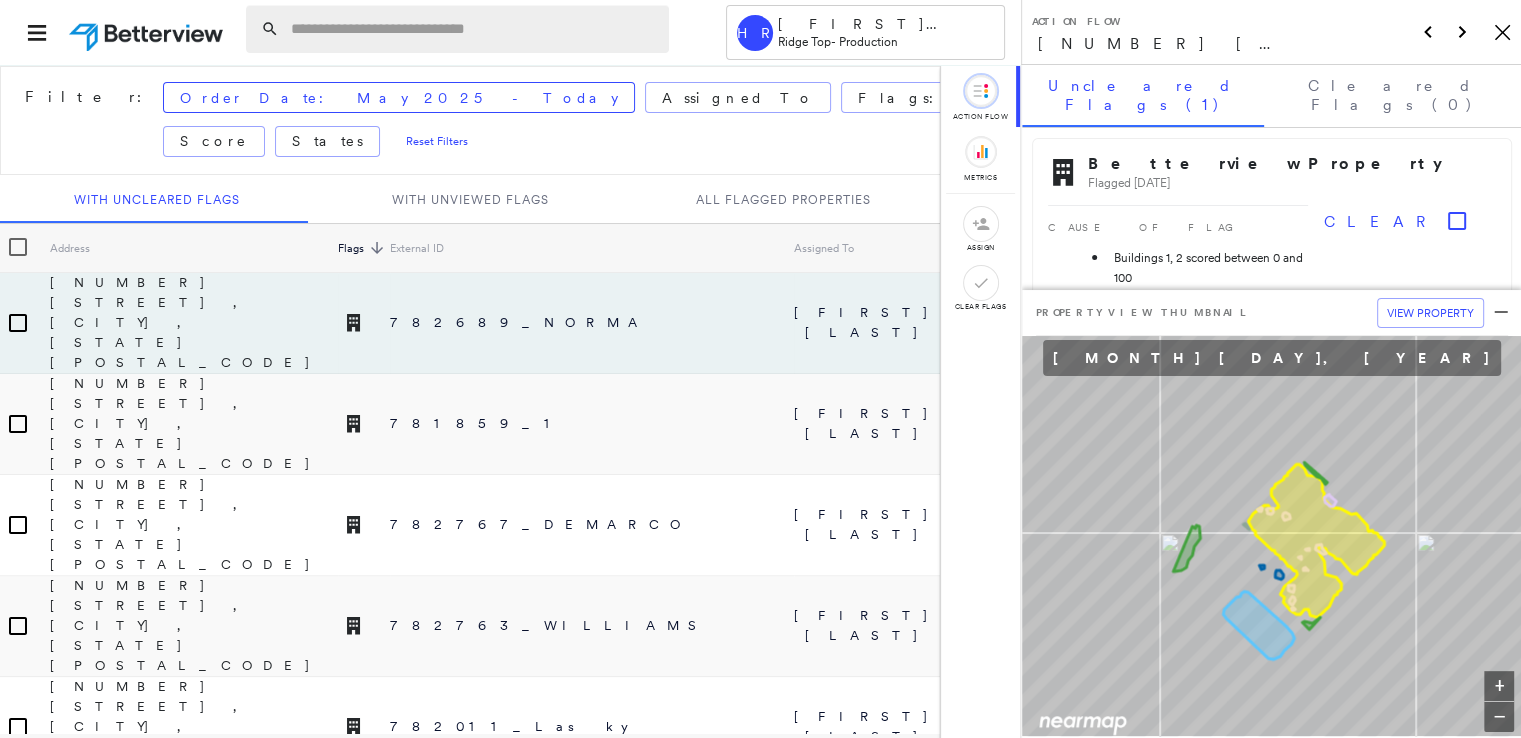 click at bounding box center [474, 29] 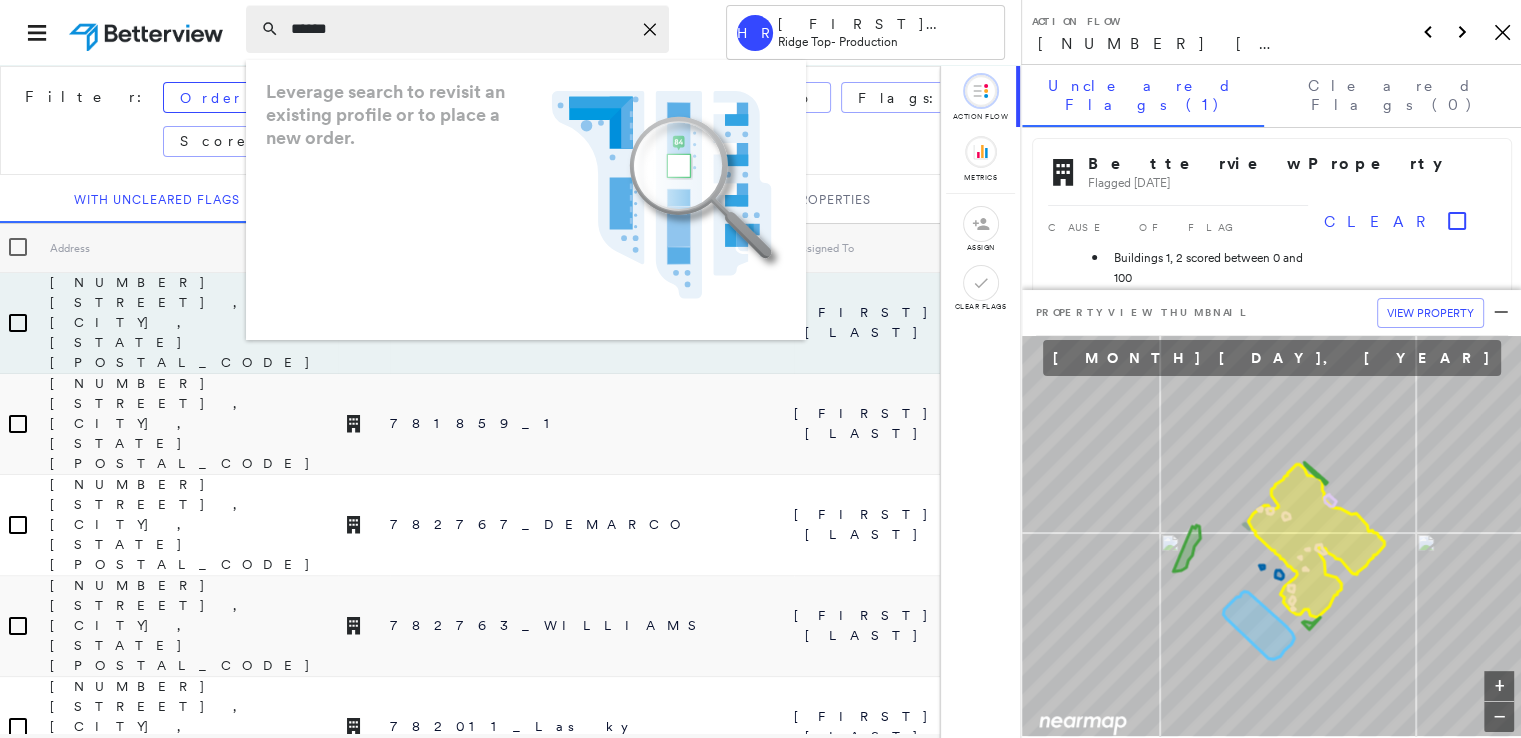 type on "******" 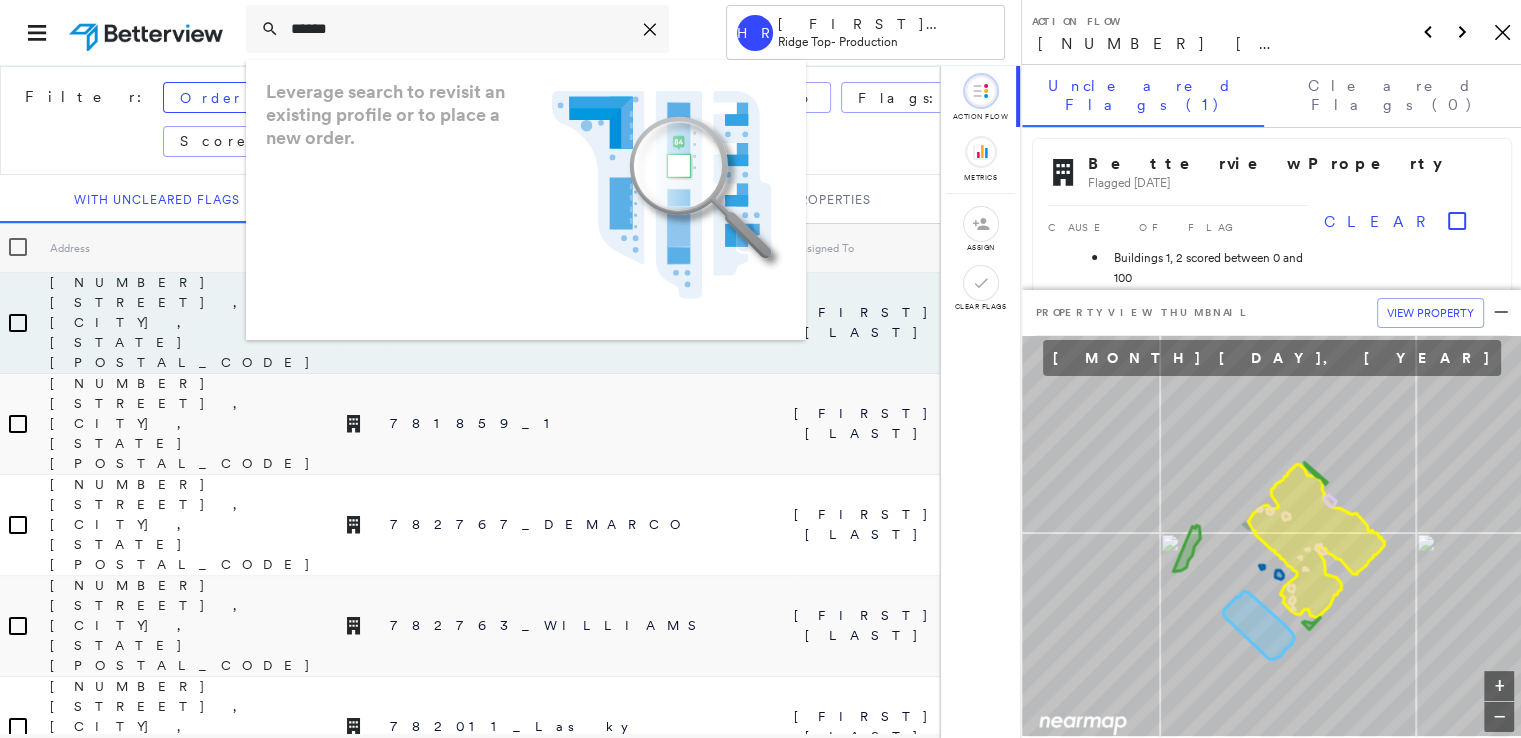 click on "HR [FIRST] [LAST] [LAST] [LAST]  -   Production" at bounding box center (510, 32) 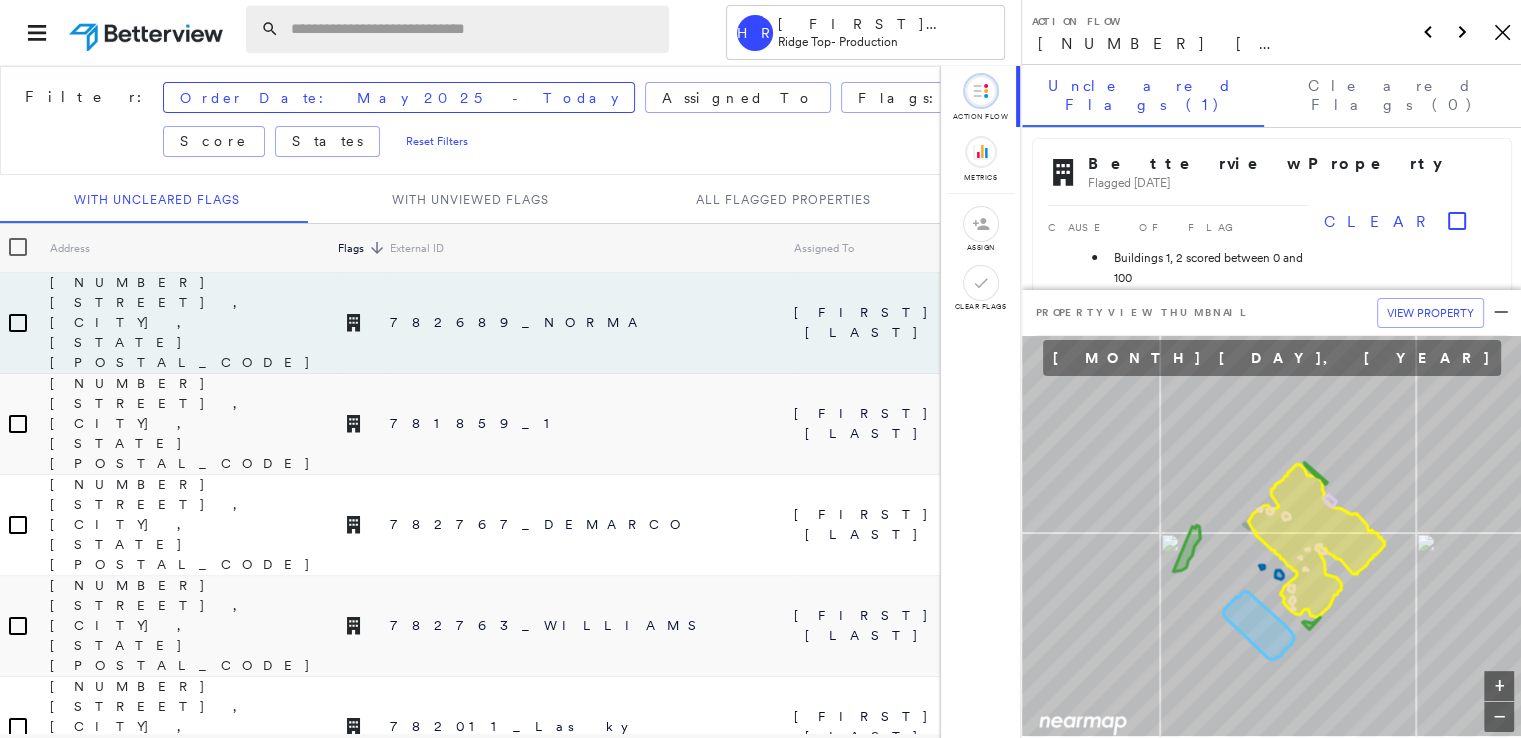 click at bounding box center (474, 29) 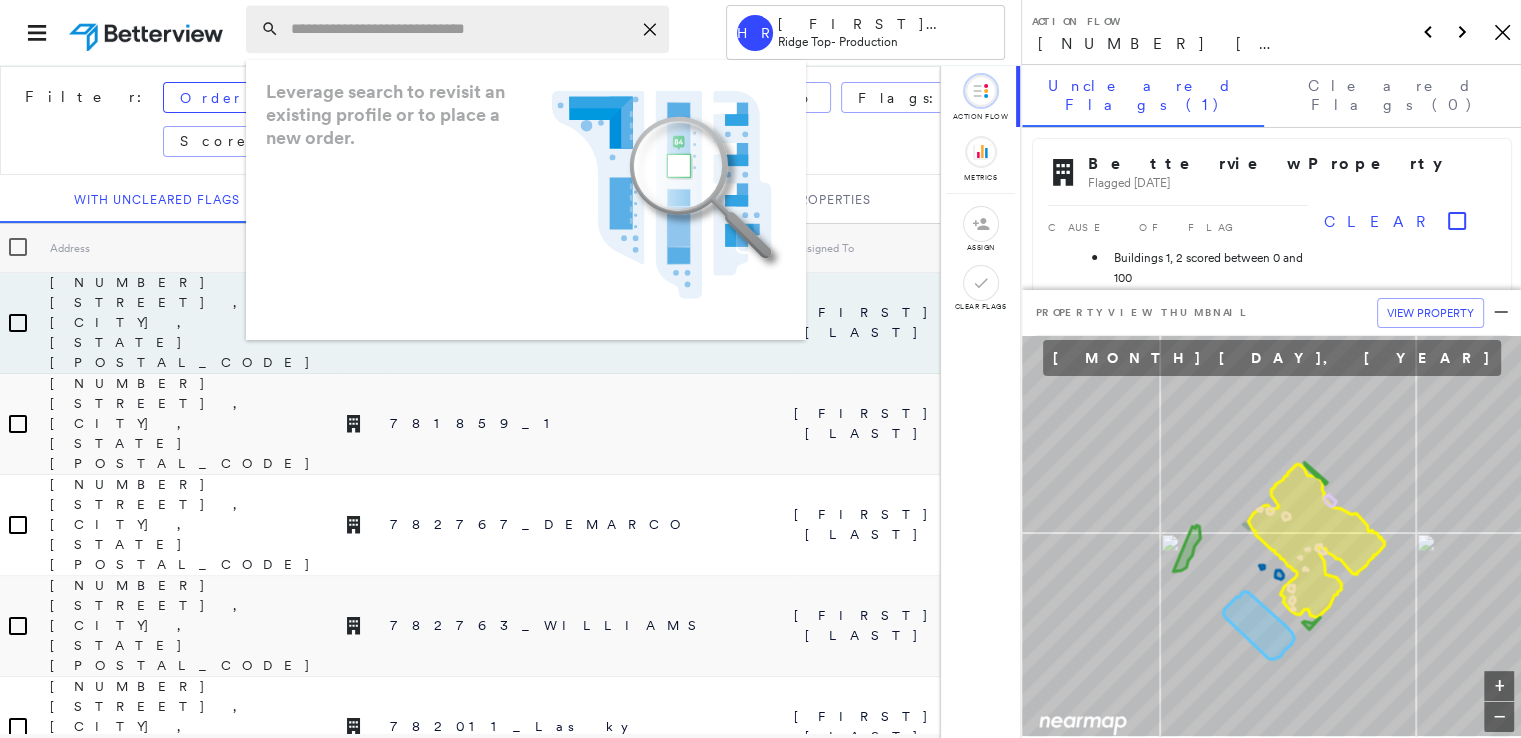 paste on "**********" 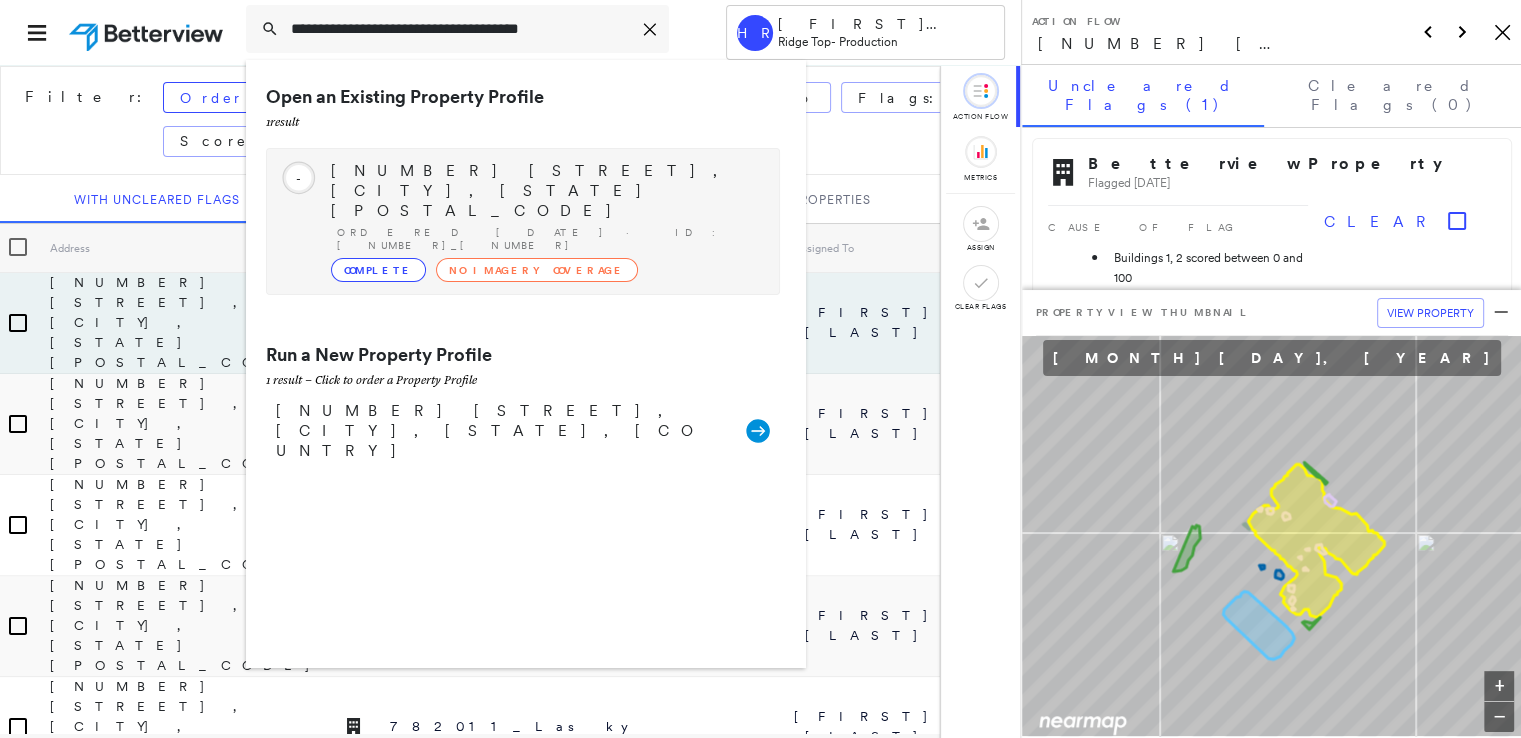 type on "**********" 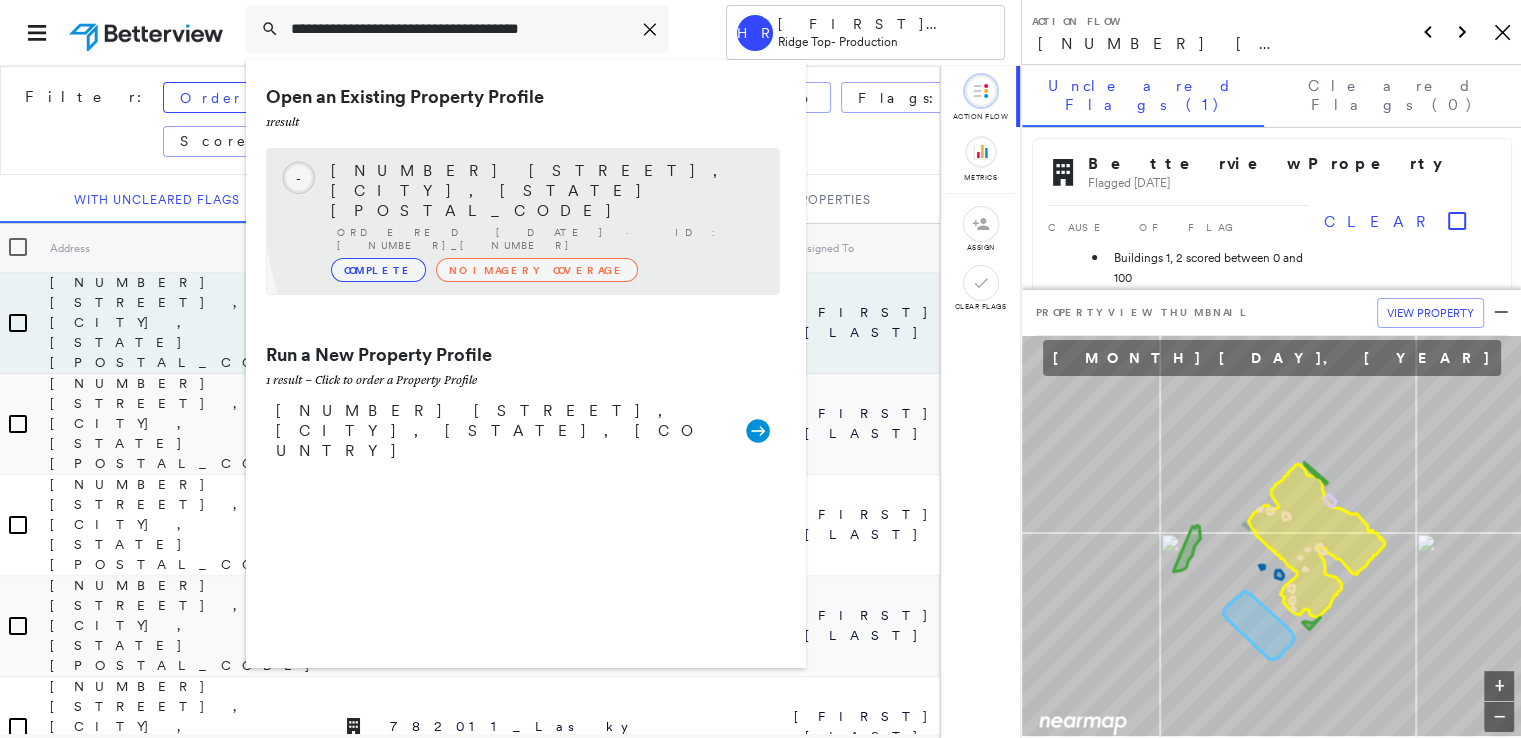 click on "Ordered 08/07/25 · ID: 782802_124760AB" at bounding box center [548, 239] 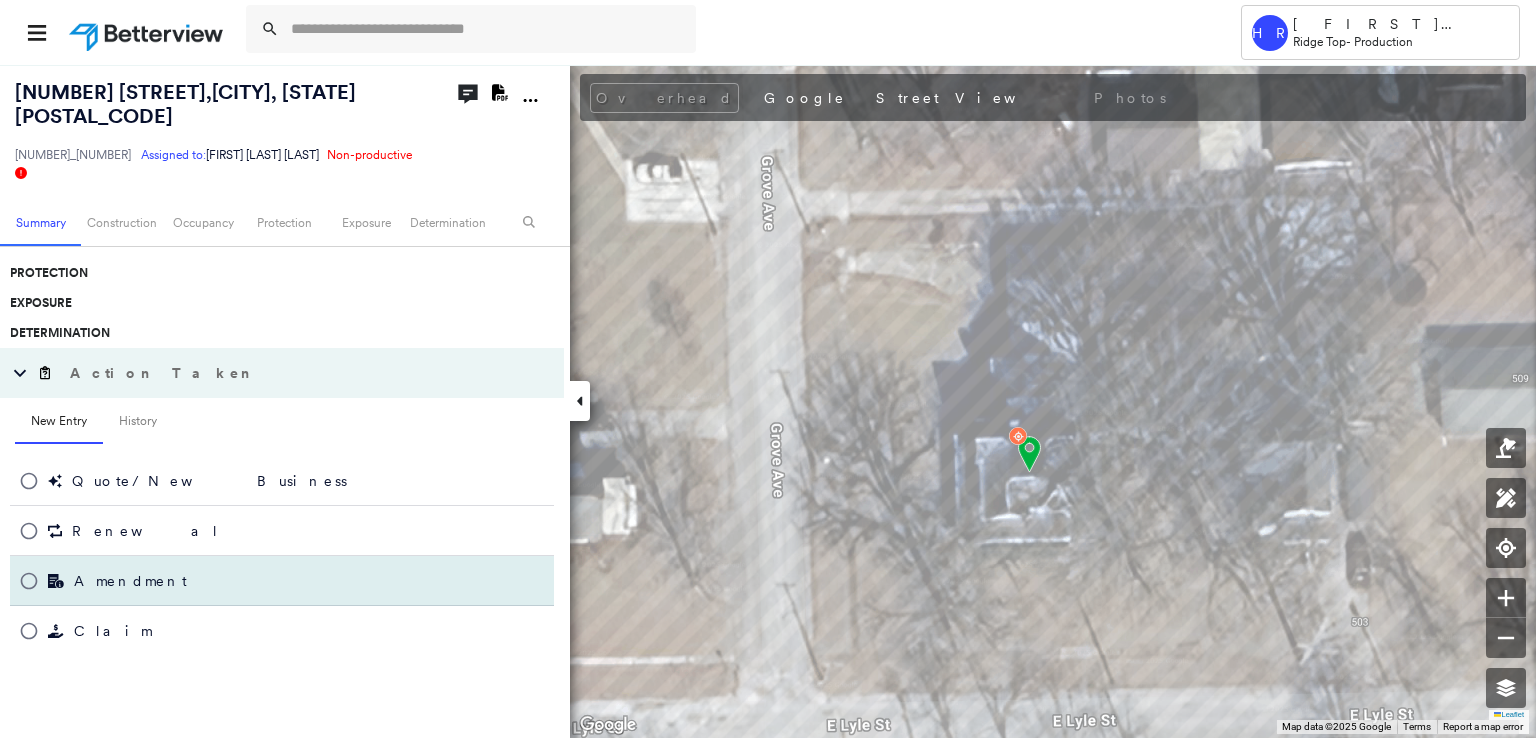 scroll, scrollTop: 300, scrollLeft: 0, axis: vertical 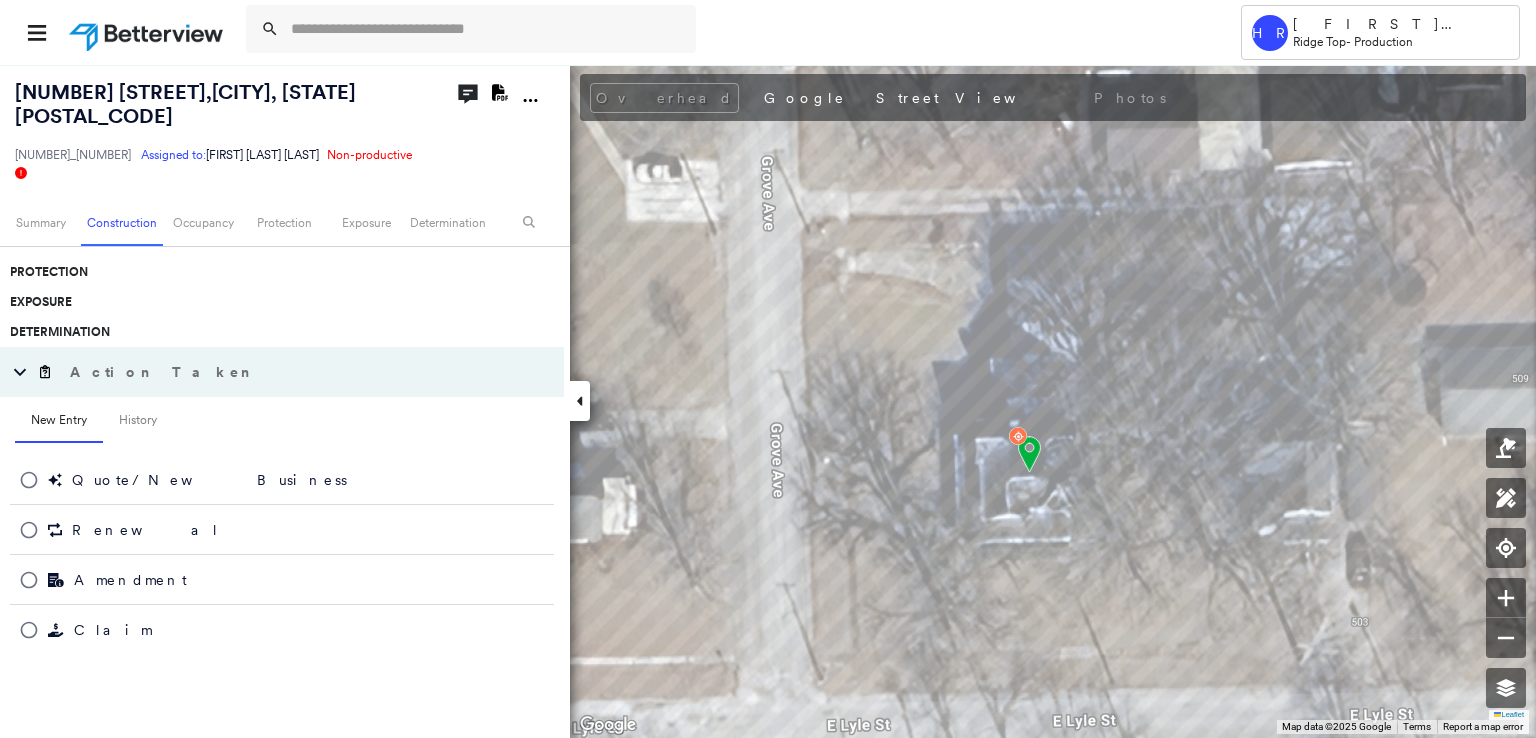 click on "Action Taken" at bounding box center [282, 372] 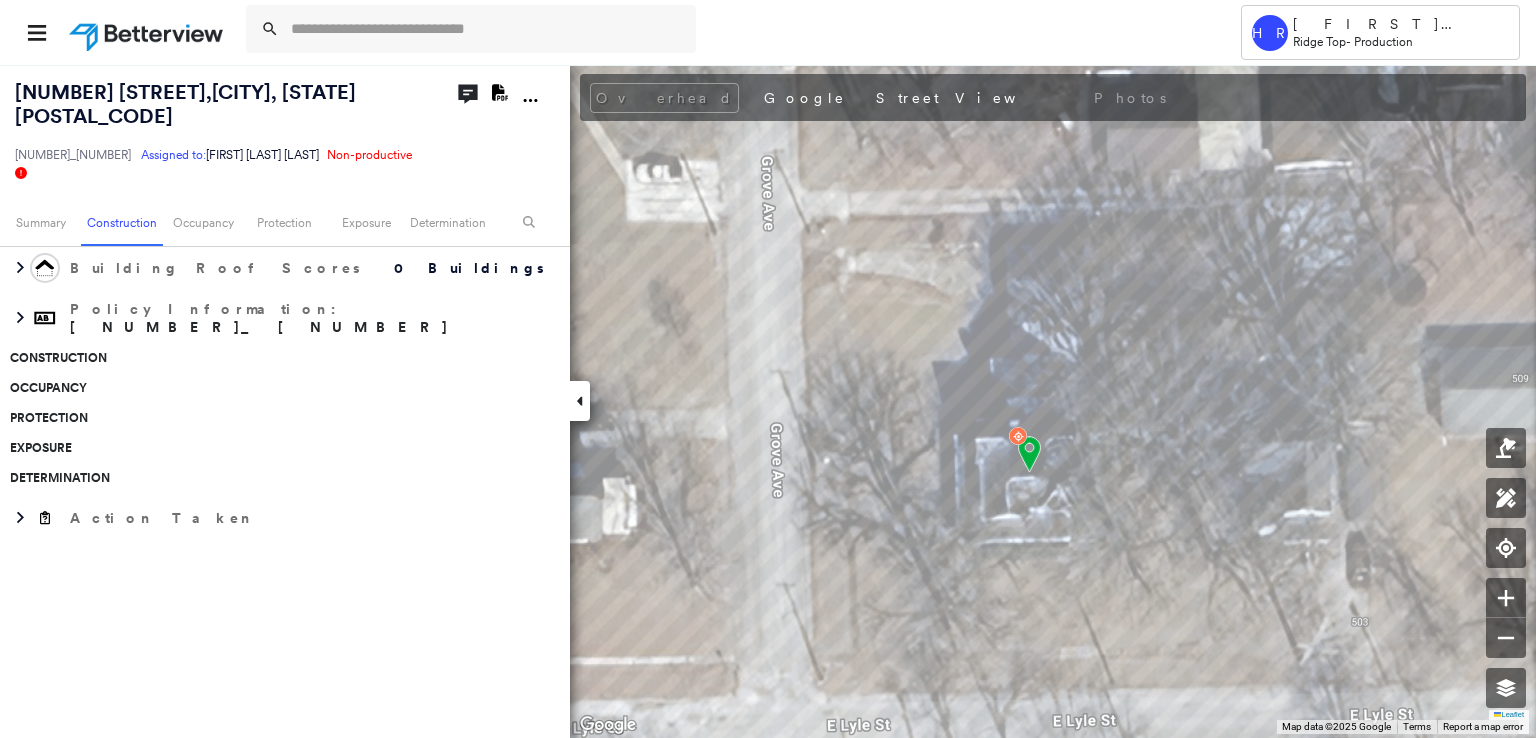 scroll, scrollTop: 0, scrollLeft: 0, axis: both 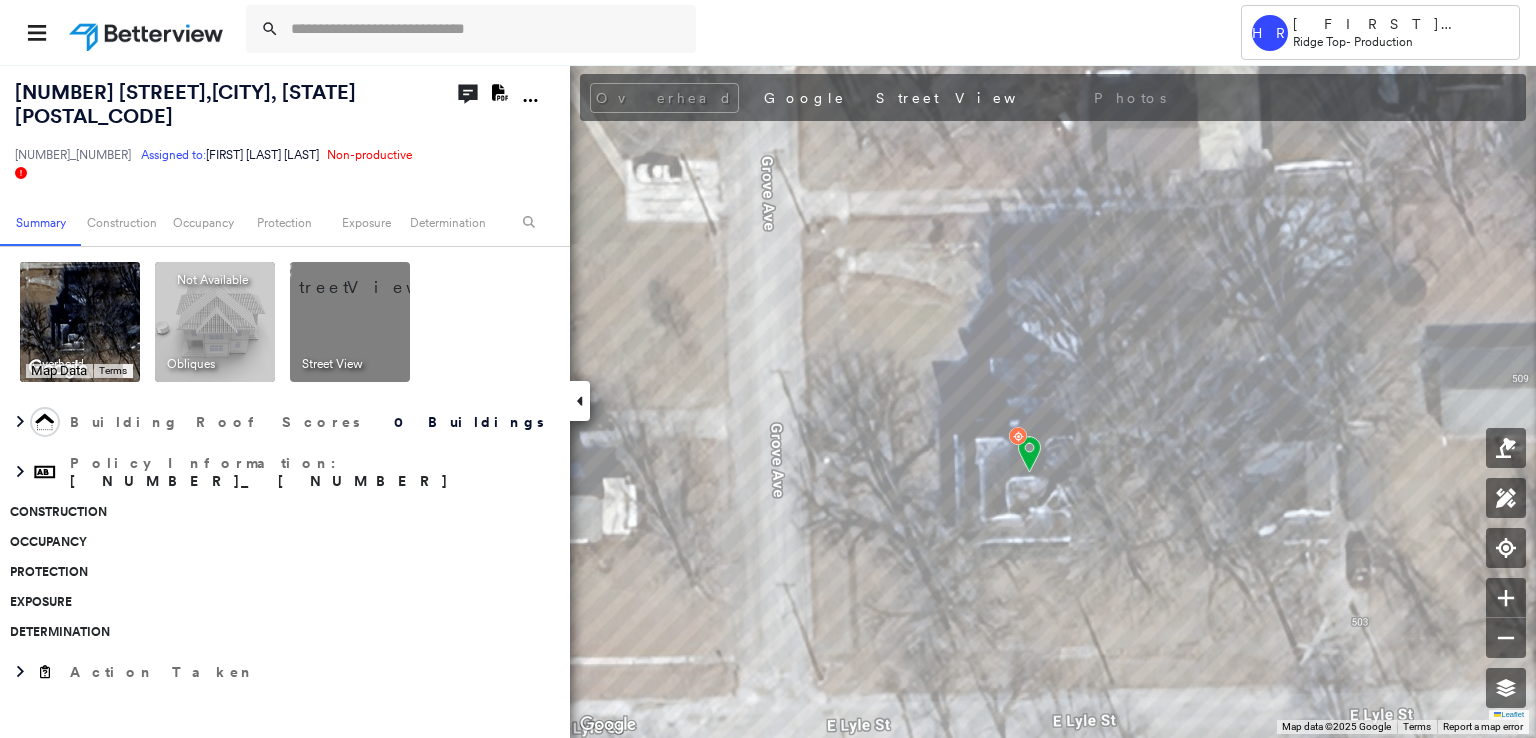click at bounding box center [530, 100] 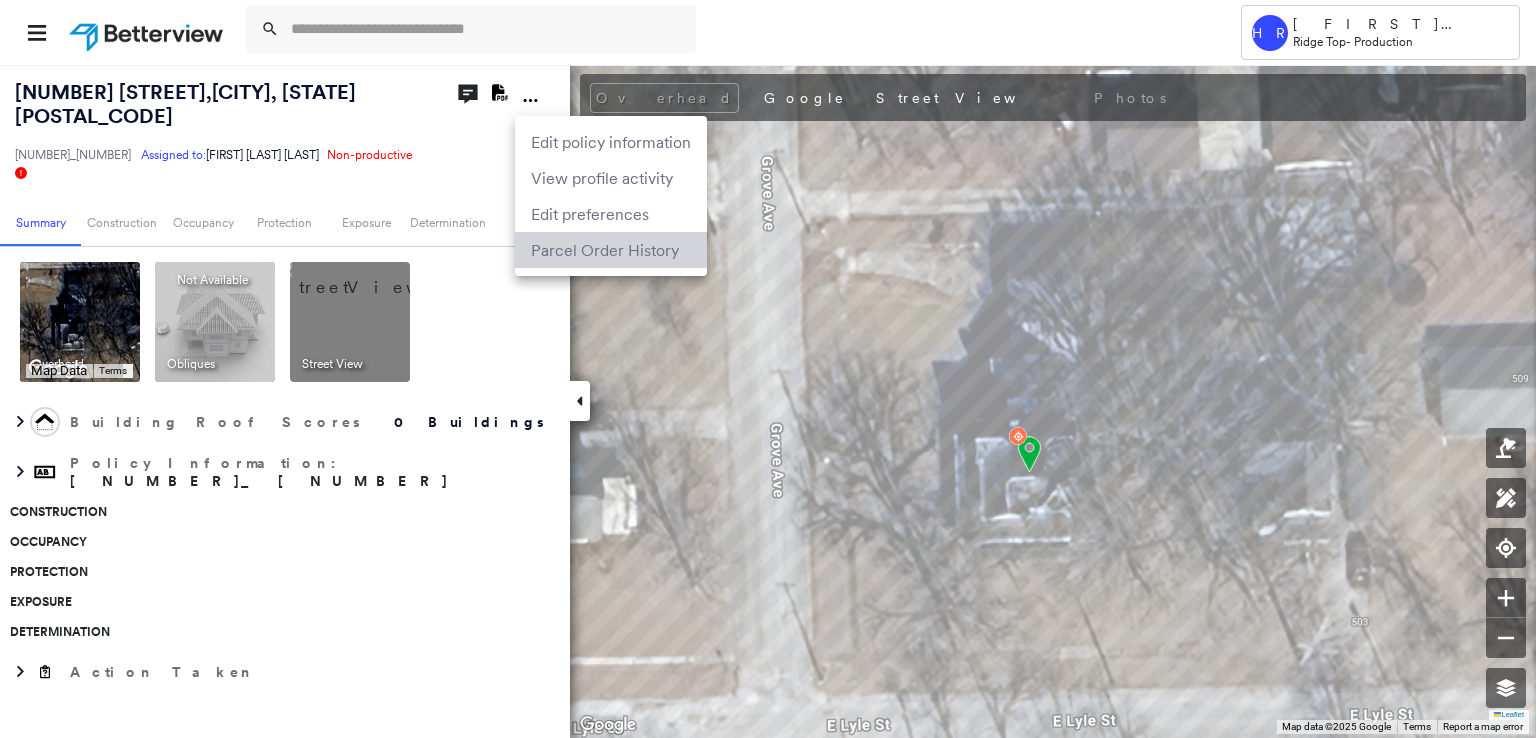 click on "Parcel Order History" at bounding box center (611, 250) 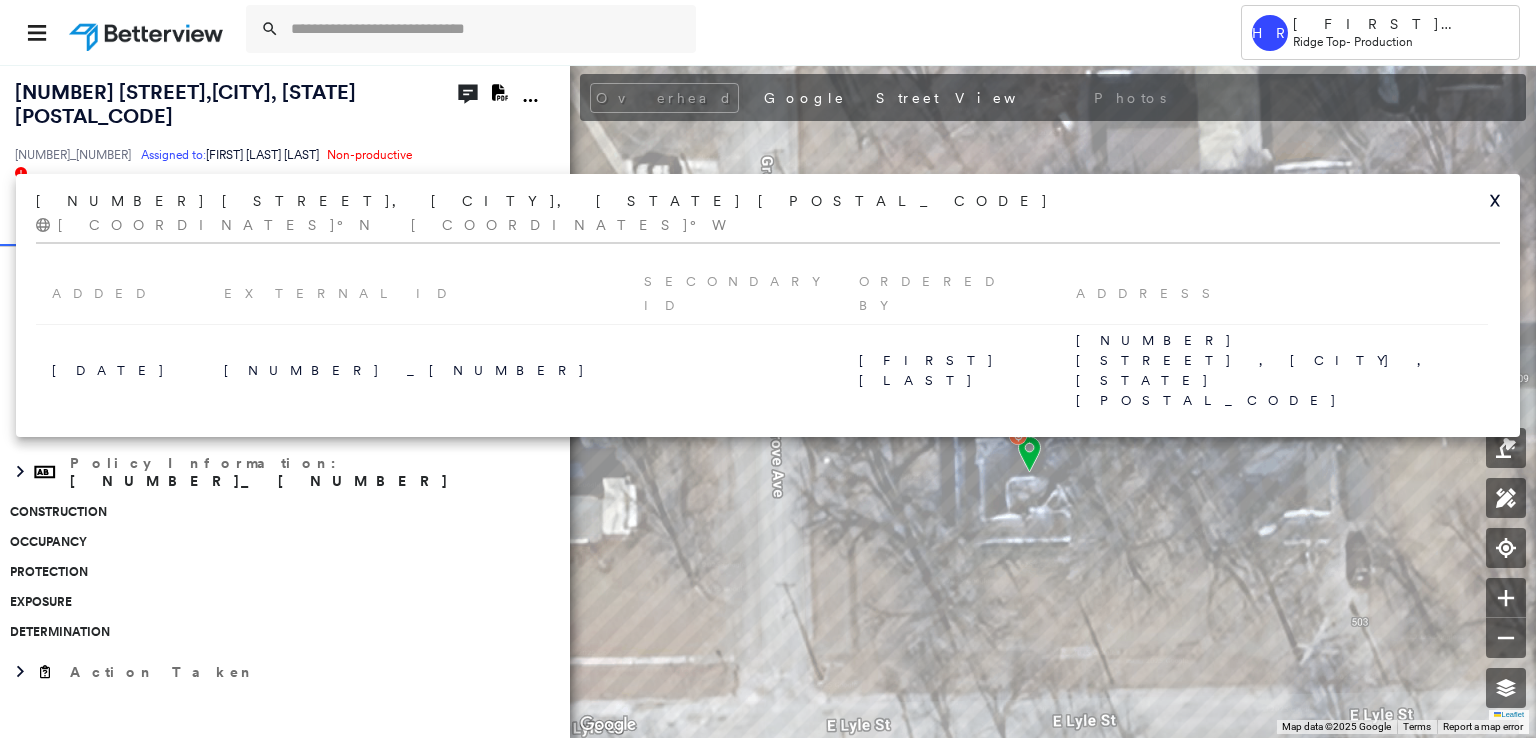click on "[FIRST] [LAST]" at bounding box center (951, 371) 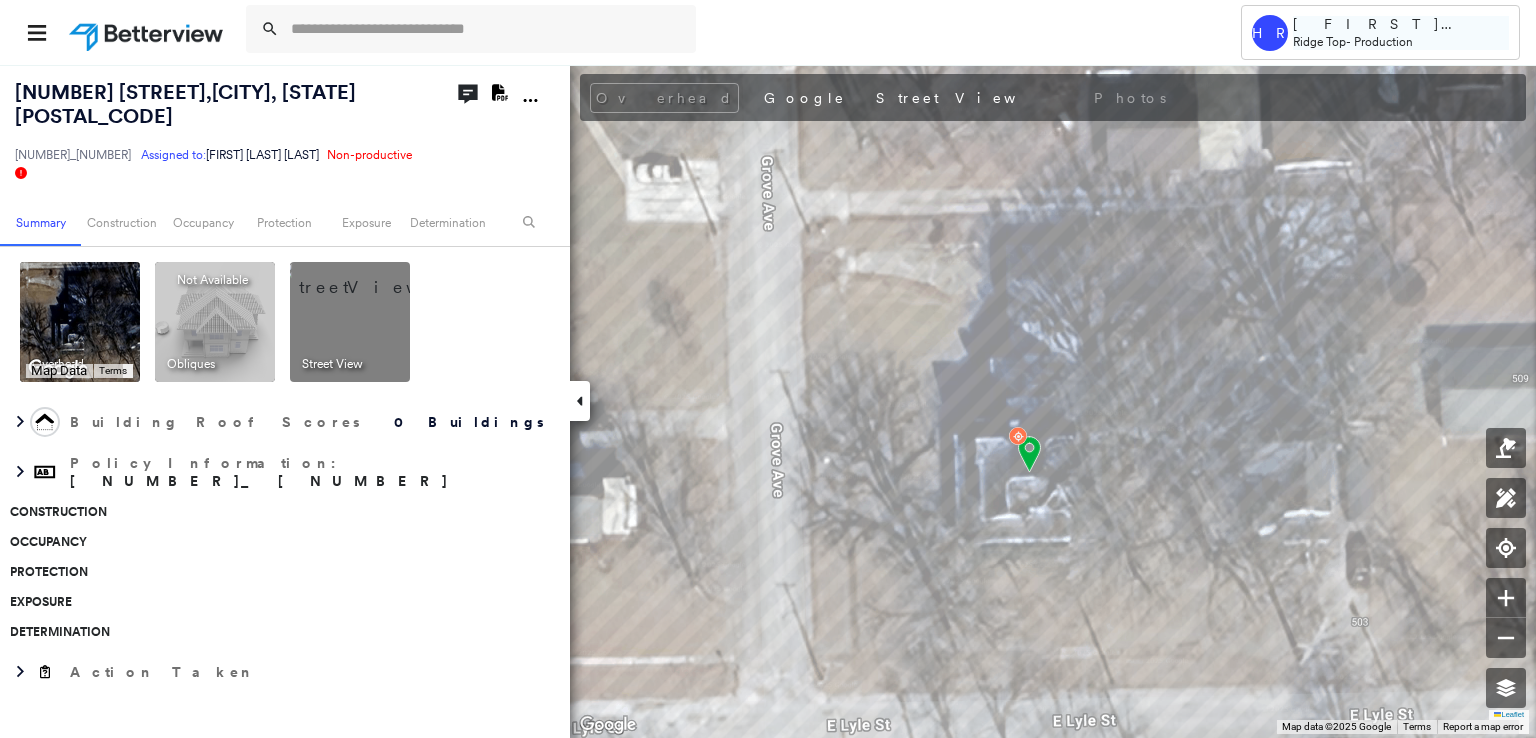 click on "[FIRST] [LAST] [LAST]" at bounding box center (1401, 24) 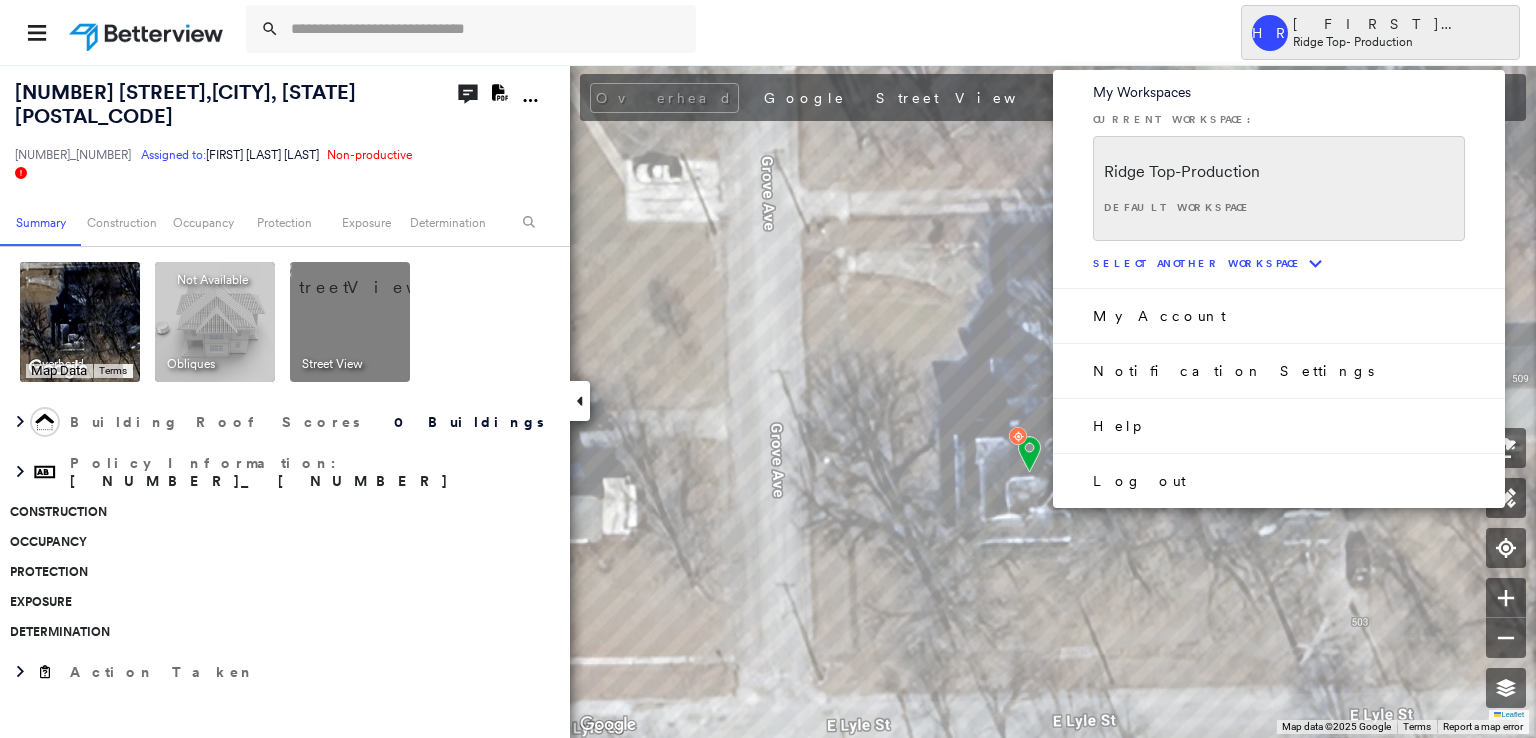click at bounding box center (768, 369) 